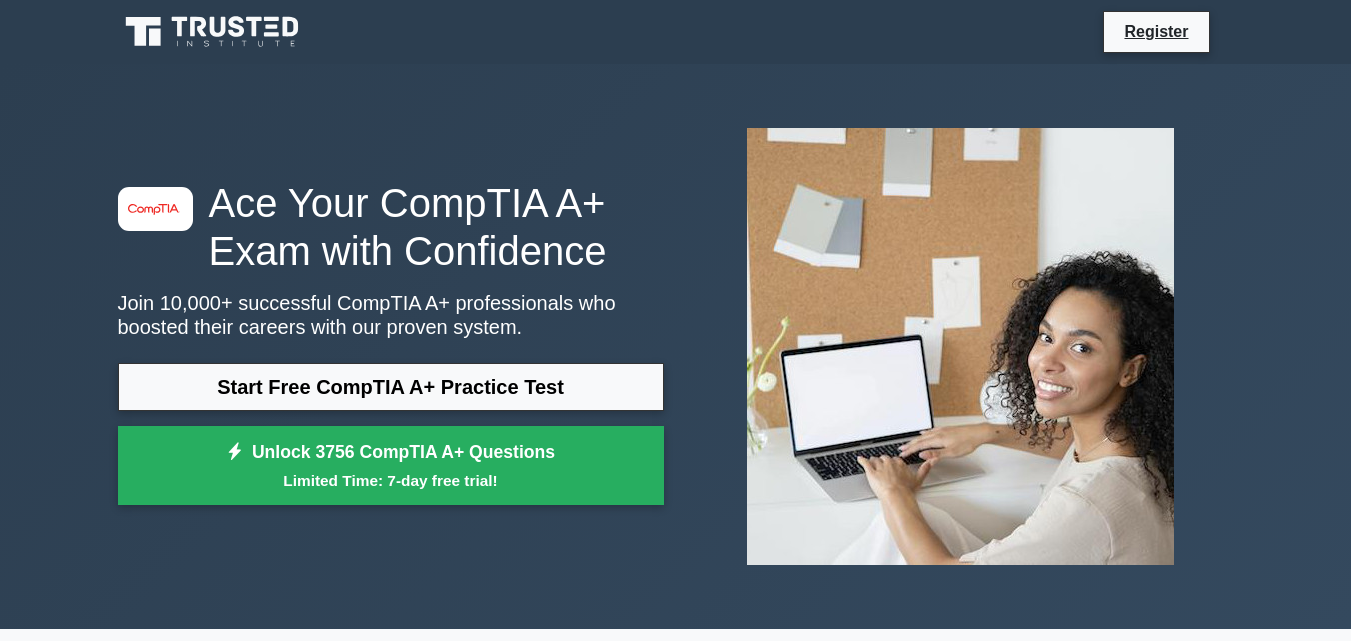 scroll, scrollTop: 0, scrollLeft: 0, axis: both 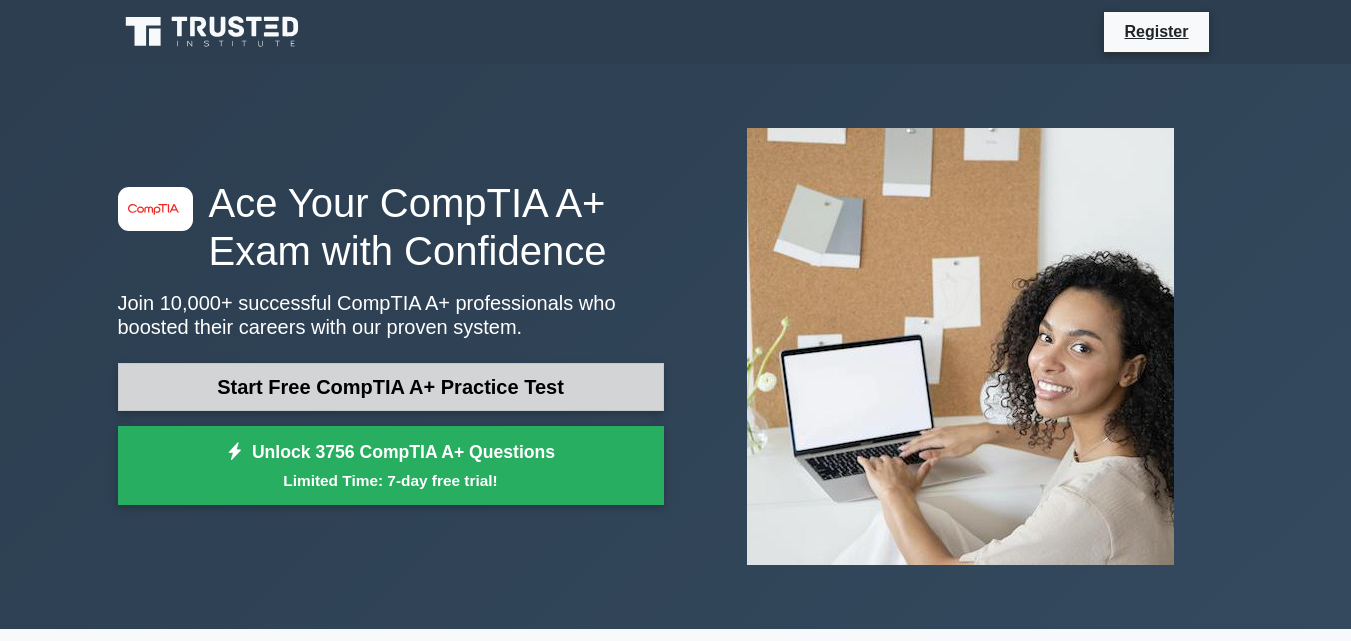 click on "Start Free CompTIA A+ Practice Test" at bounding box center (391, 387) 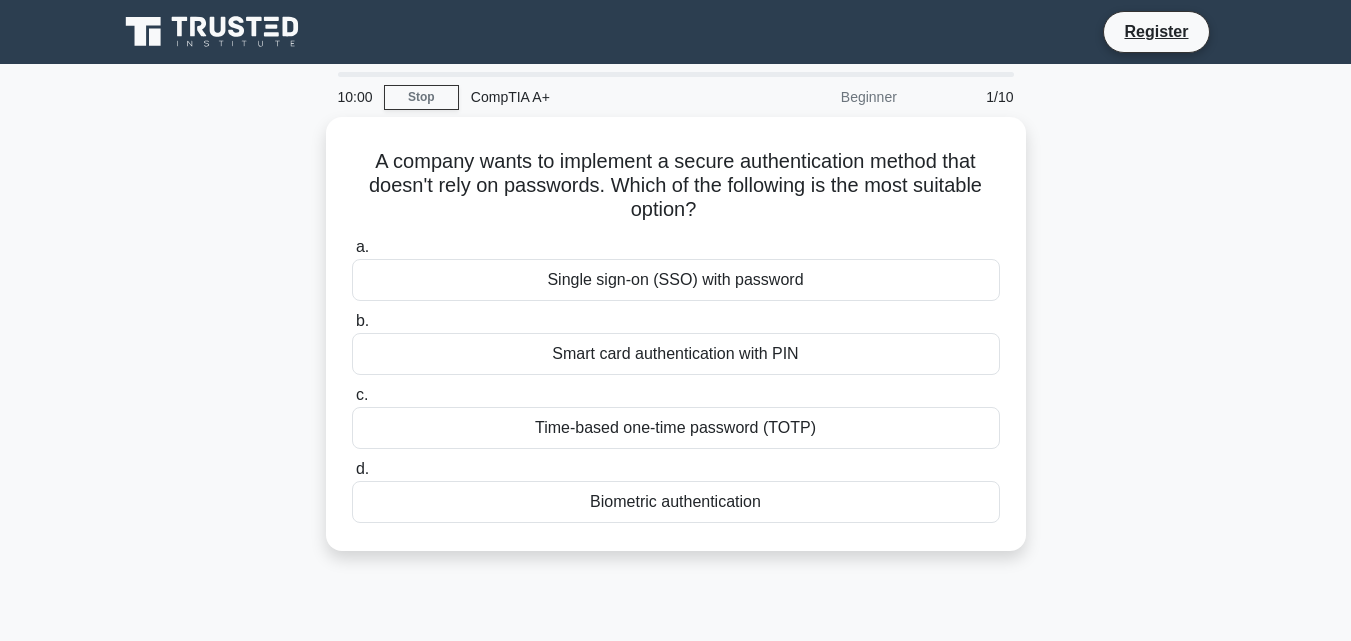 scroll, scrollTop: 0, scrollLeft: 0, axis: both 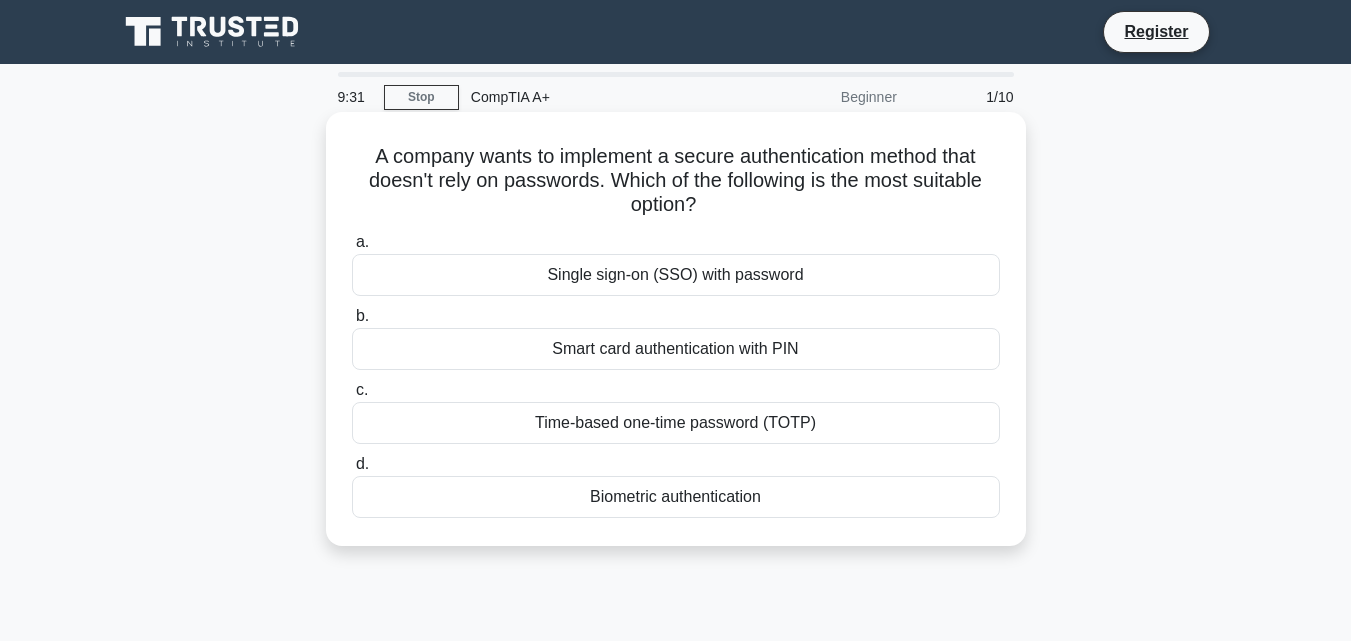 click on "Smart card authentication with PIN" at bounding box center (676, 349) 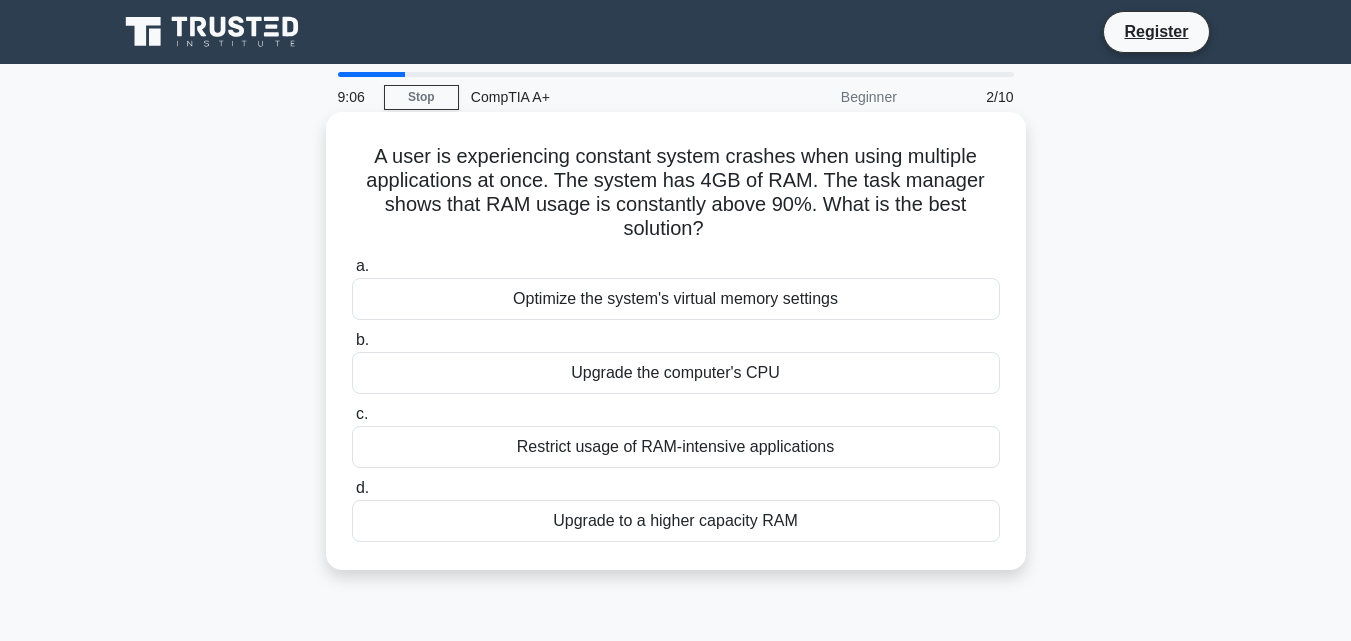 click on "Upgrade the computer's CPU" at bounding box center [676, 373] 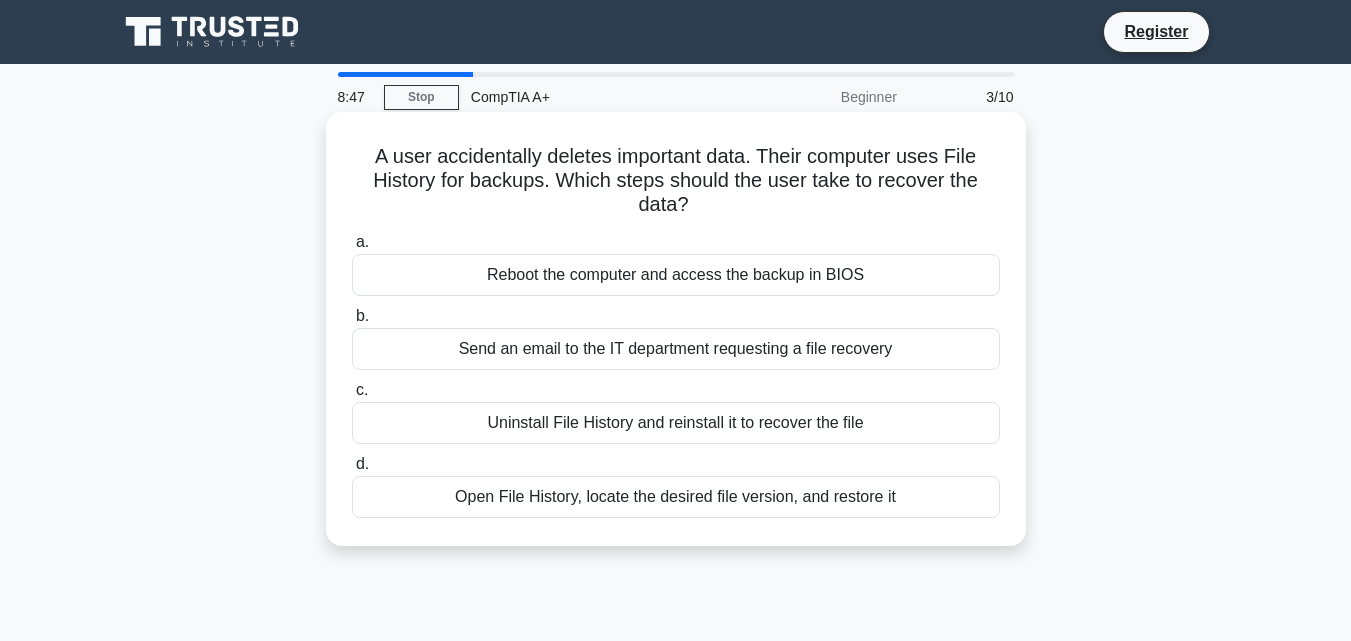 click on "Send an email to the IT department requesting a file recovery" at bounding box center [676, 349] 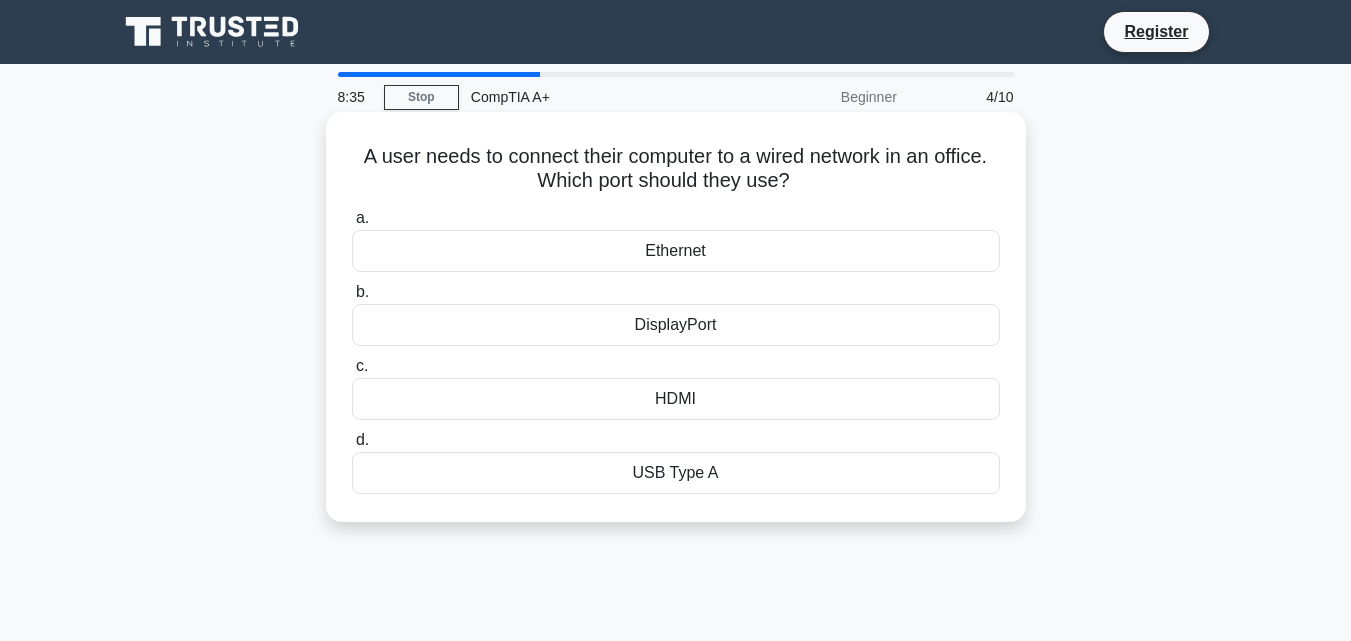 click on "Ethernet" at bounding box center (676, 251) 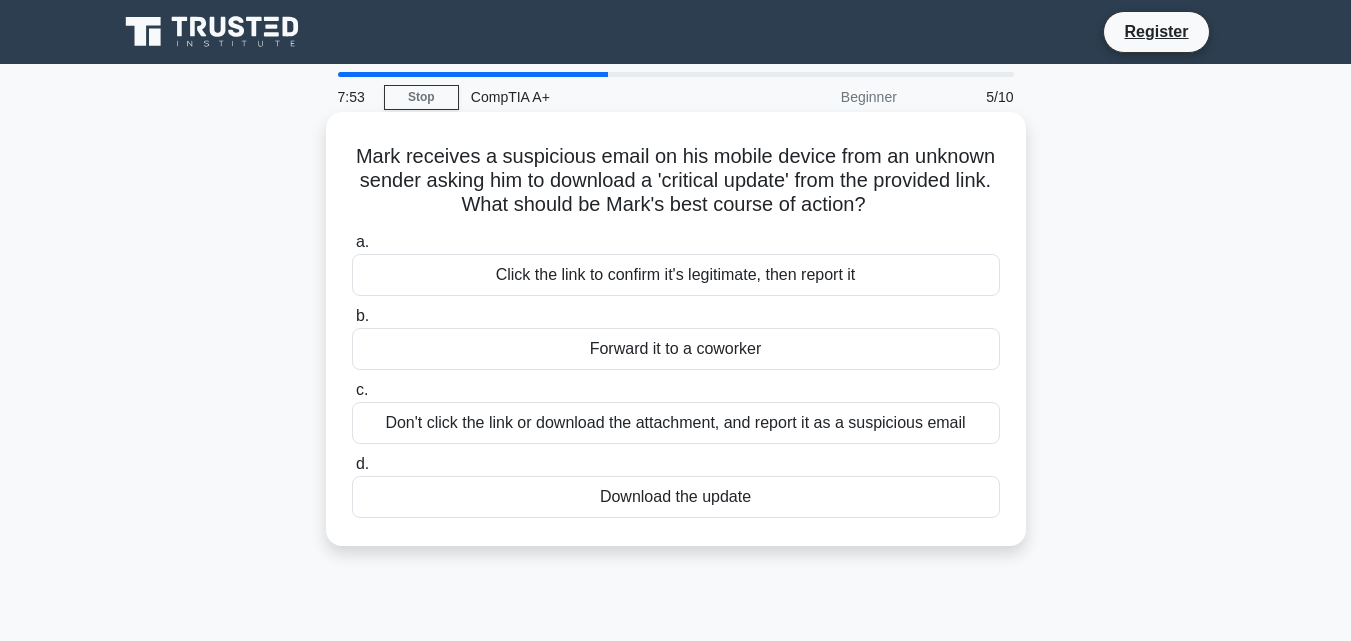 click on "Download the update" at bounding box center [676, 497] 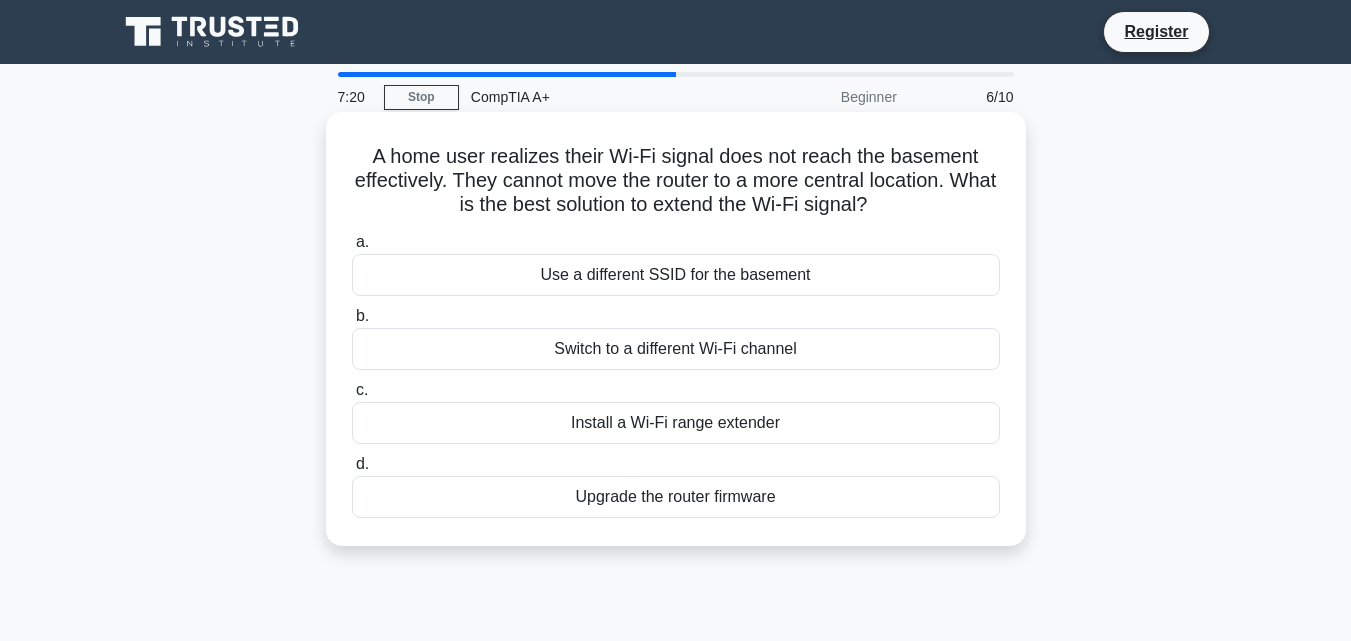 click on "Upgrade the router firmware" at bounding box center (676, 497) 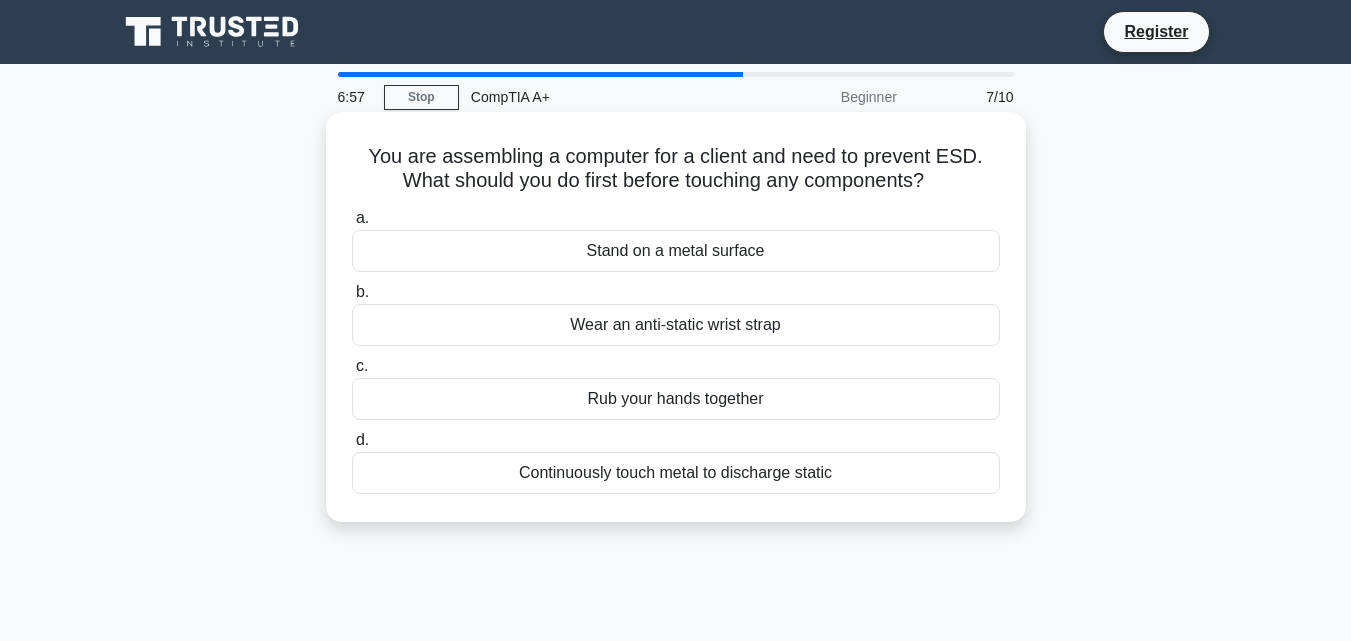 click on "Continuously touch metal to discharge static" at bounding box center (676, 473) 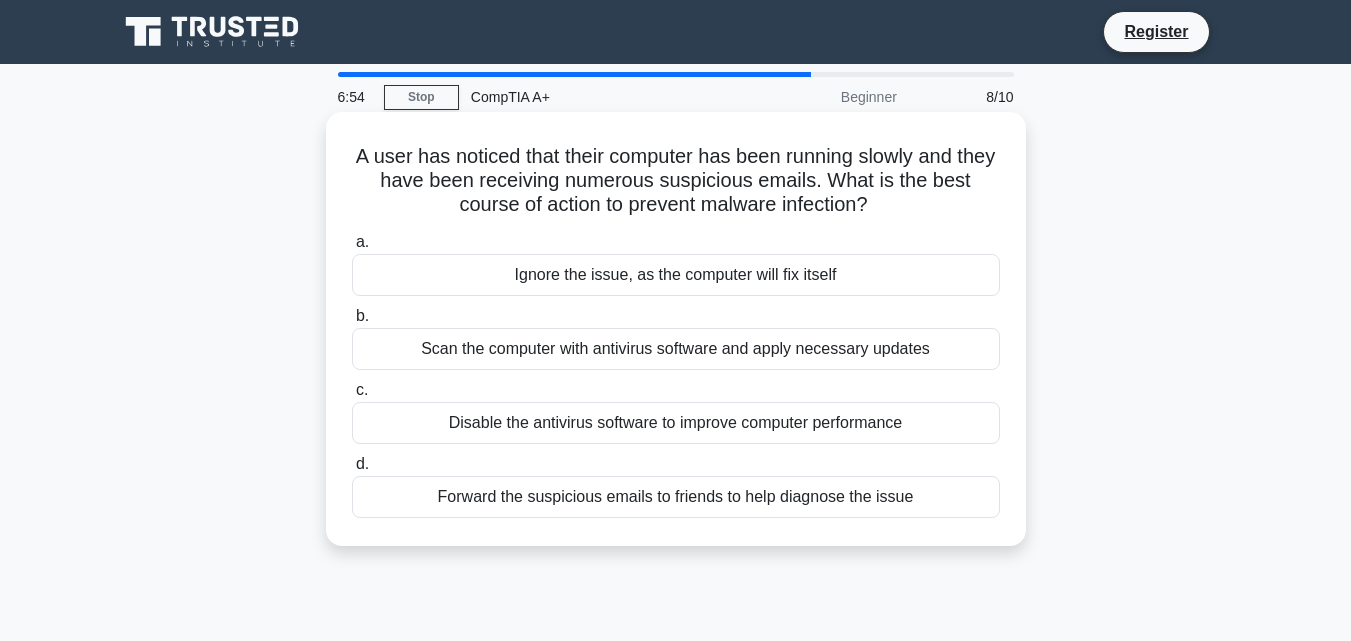 click on "Ignore the issue, as the computer will fix itself" at bounding box center (676, 275) 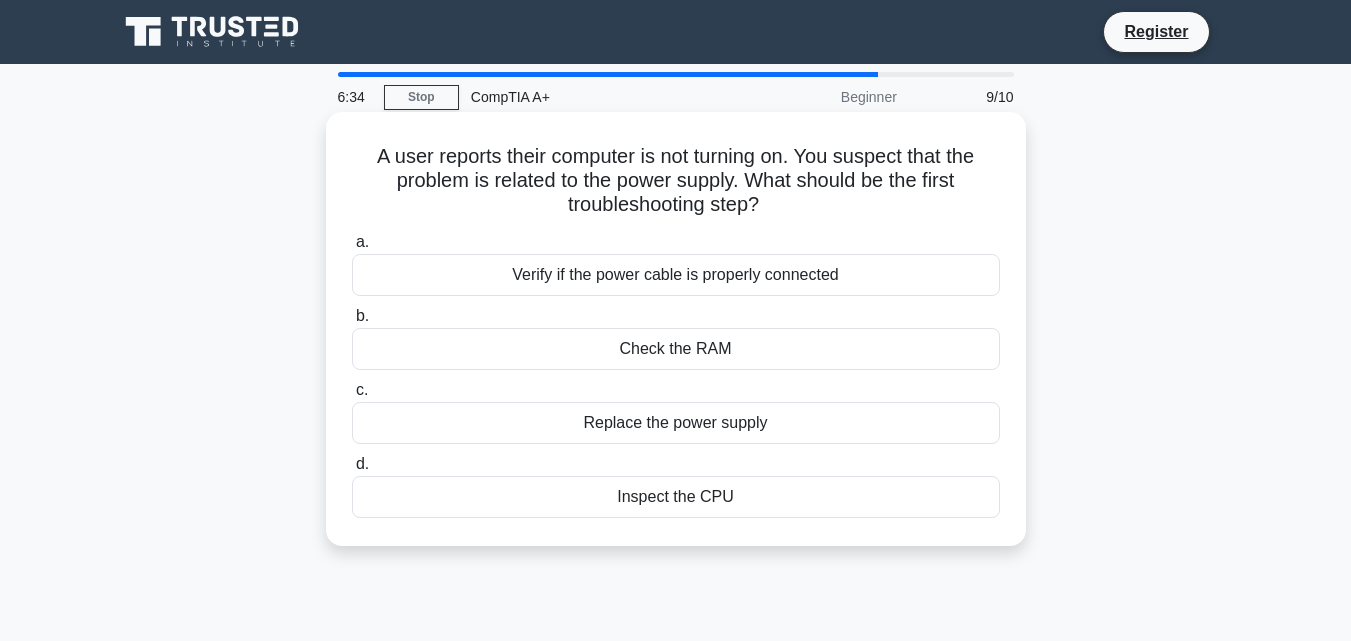 click on "Verify if the power cable is properly connected" at bounding box center (676, 275) 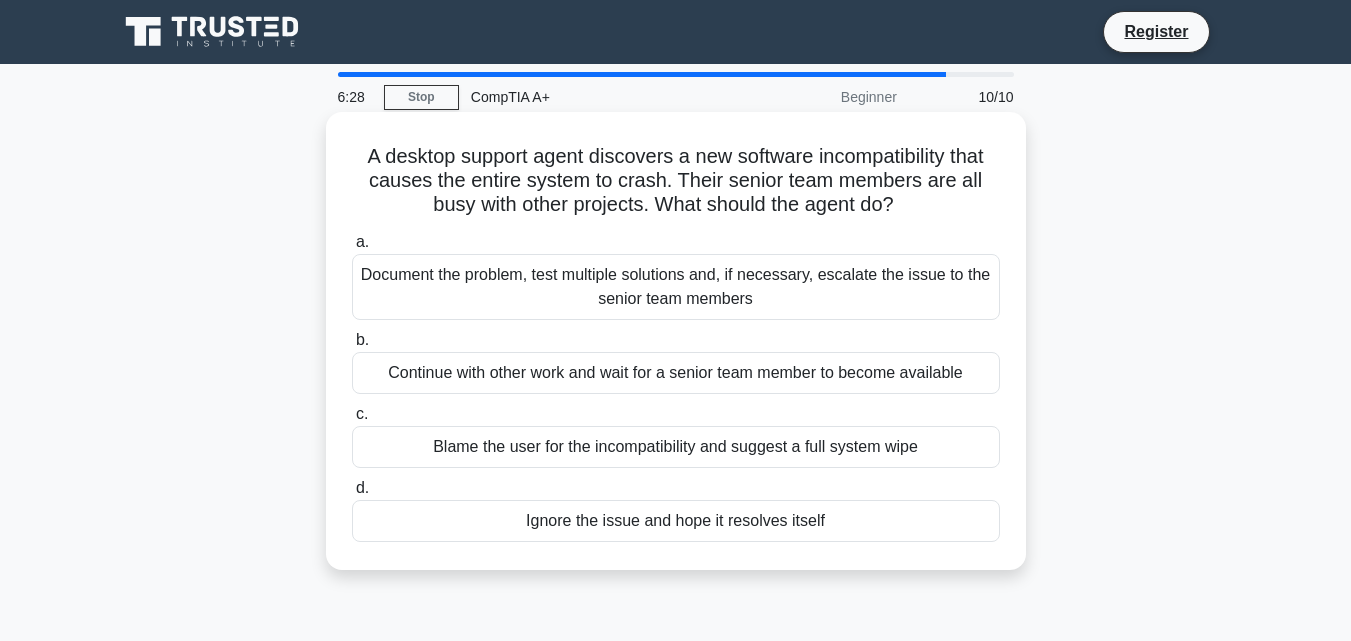 click on "Document the problem, test multiple solutions and, if necessary, escalate the issue to the senior team members" at bounding box center (676, 287) 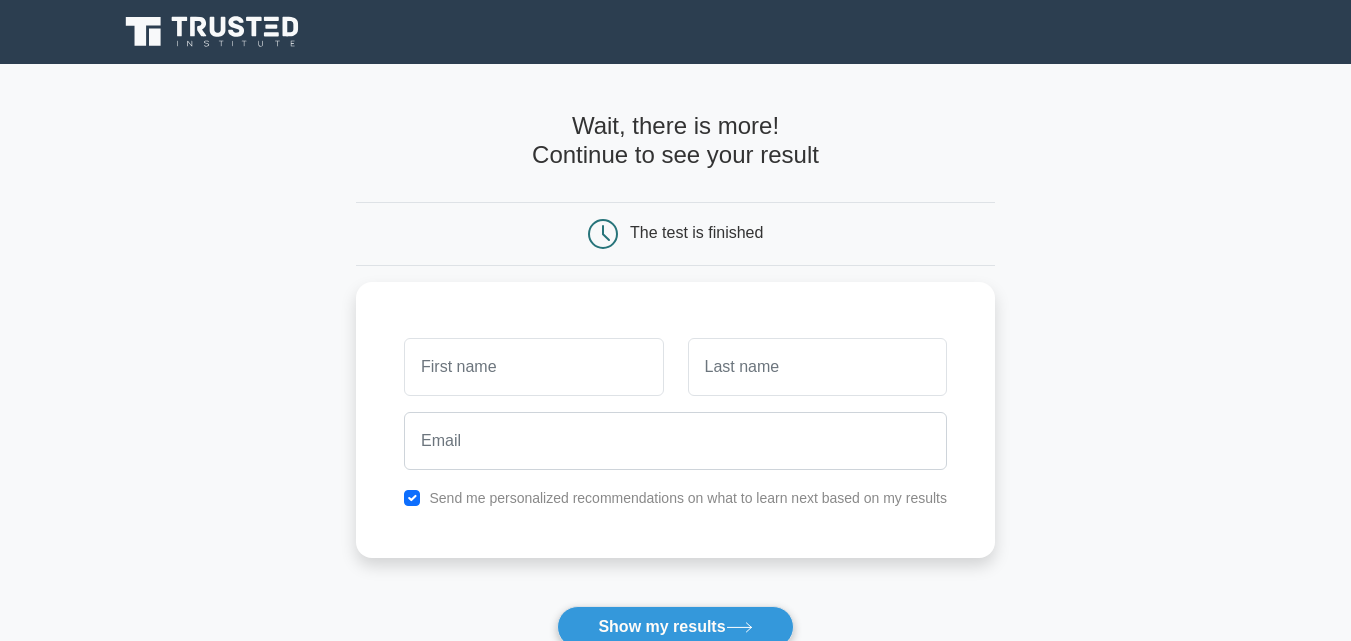 scroll, scrollTop: 0, scrollLeft: 0, axis: both 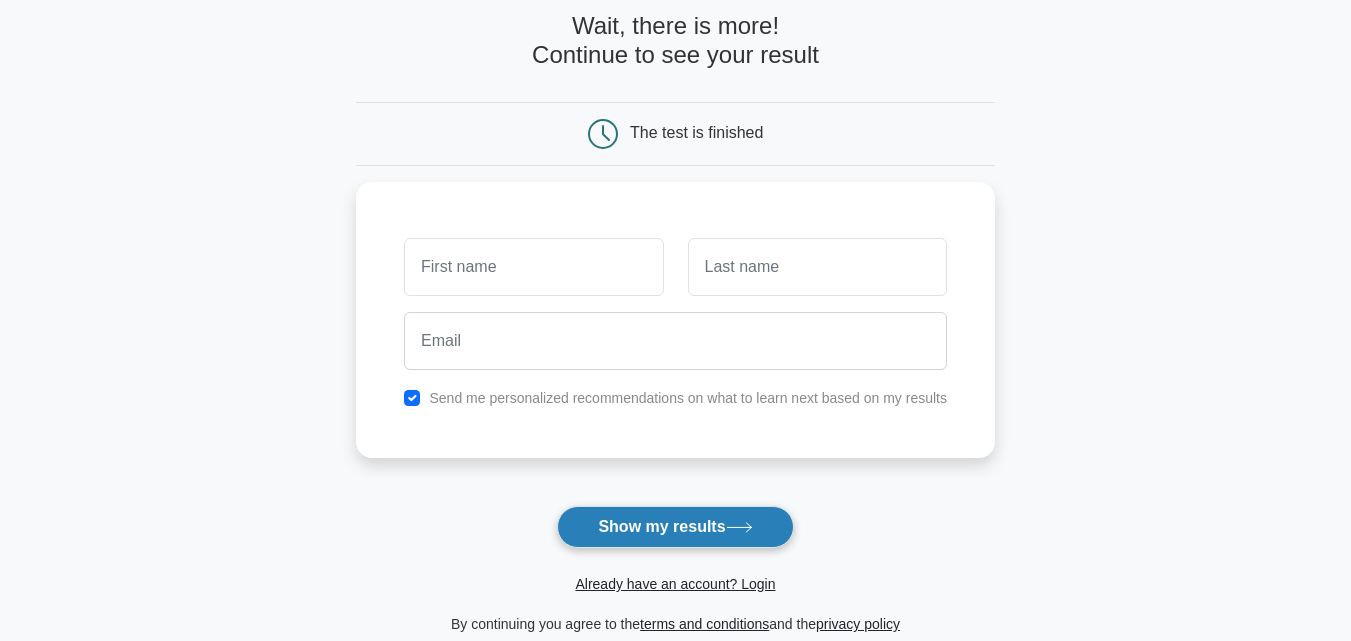 click on "Show my results" at bounding box center (675, 527) 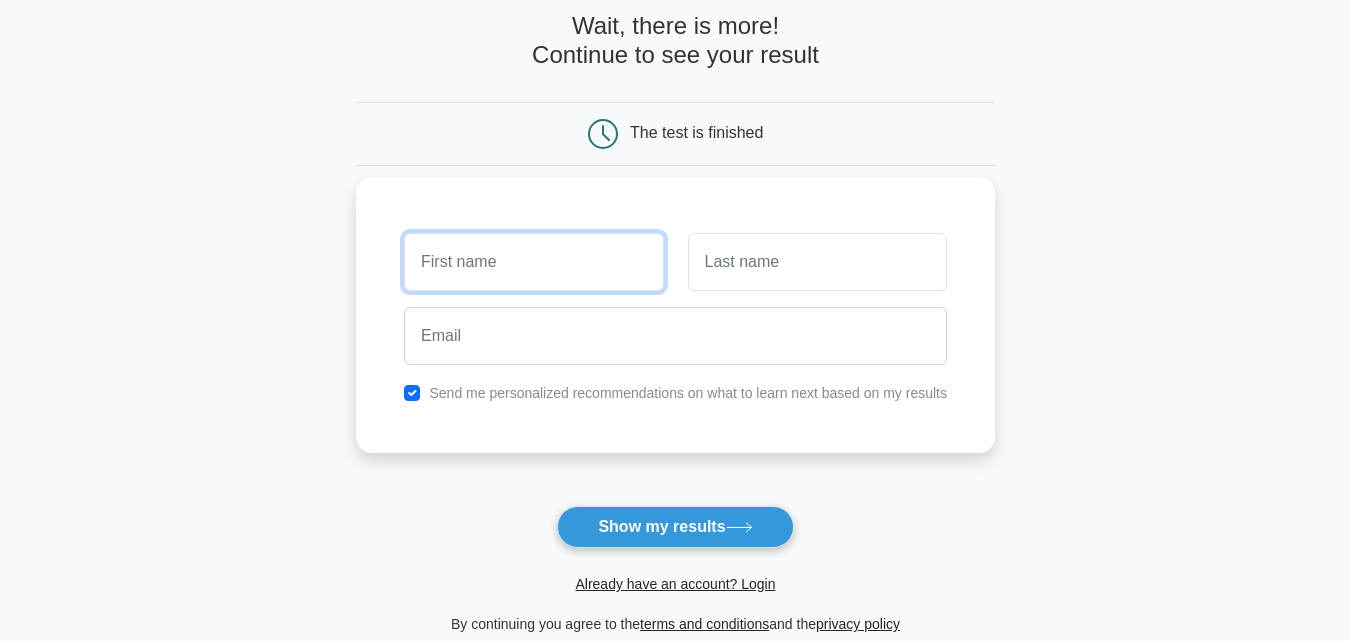 click at bounding box center (533, 262) 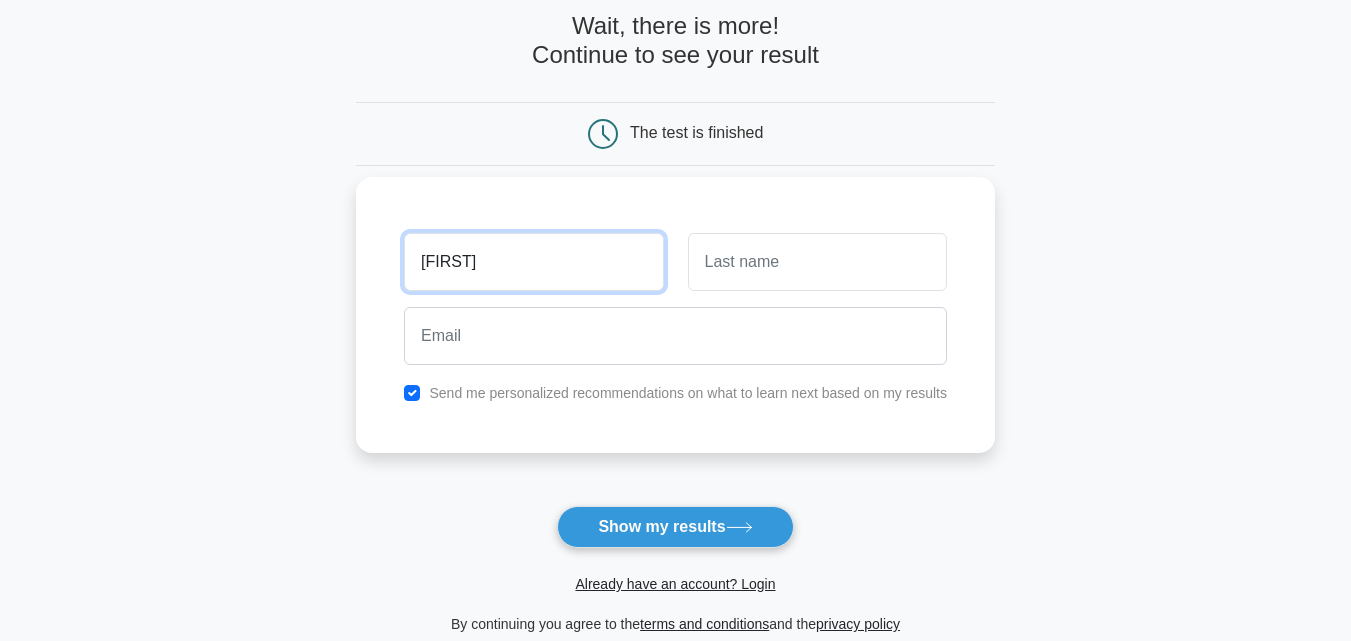 type on "hany" 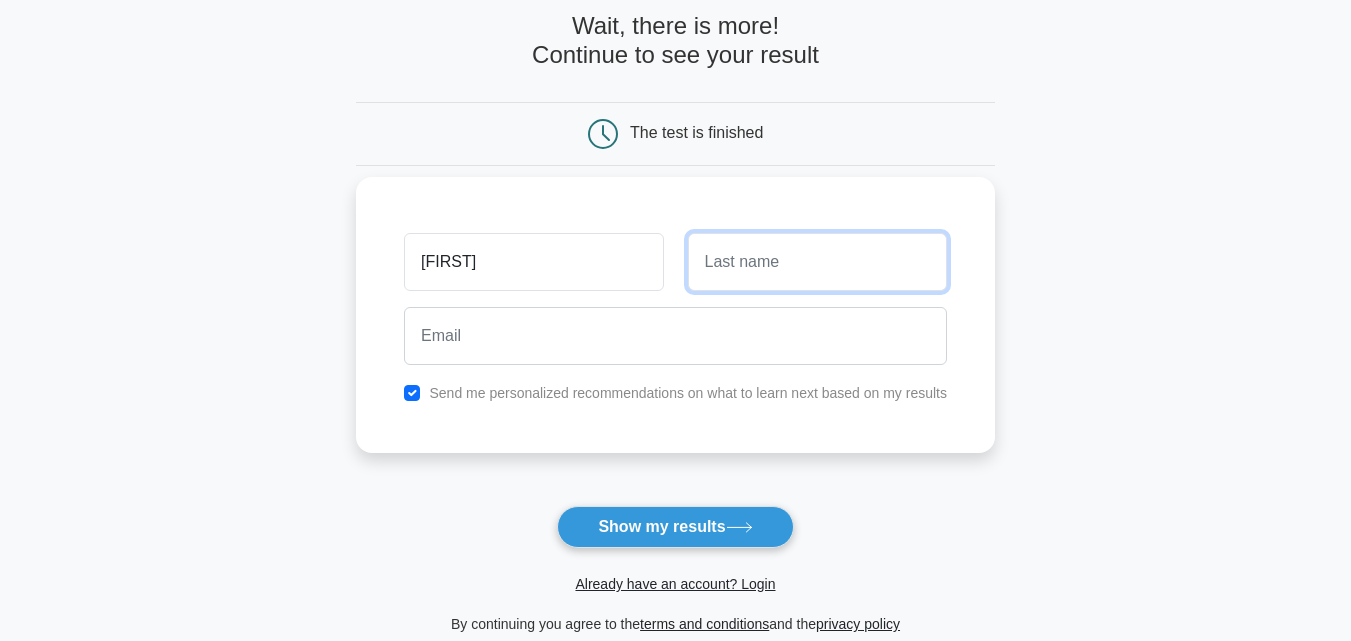 click at bounding box center [817, 262] 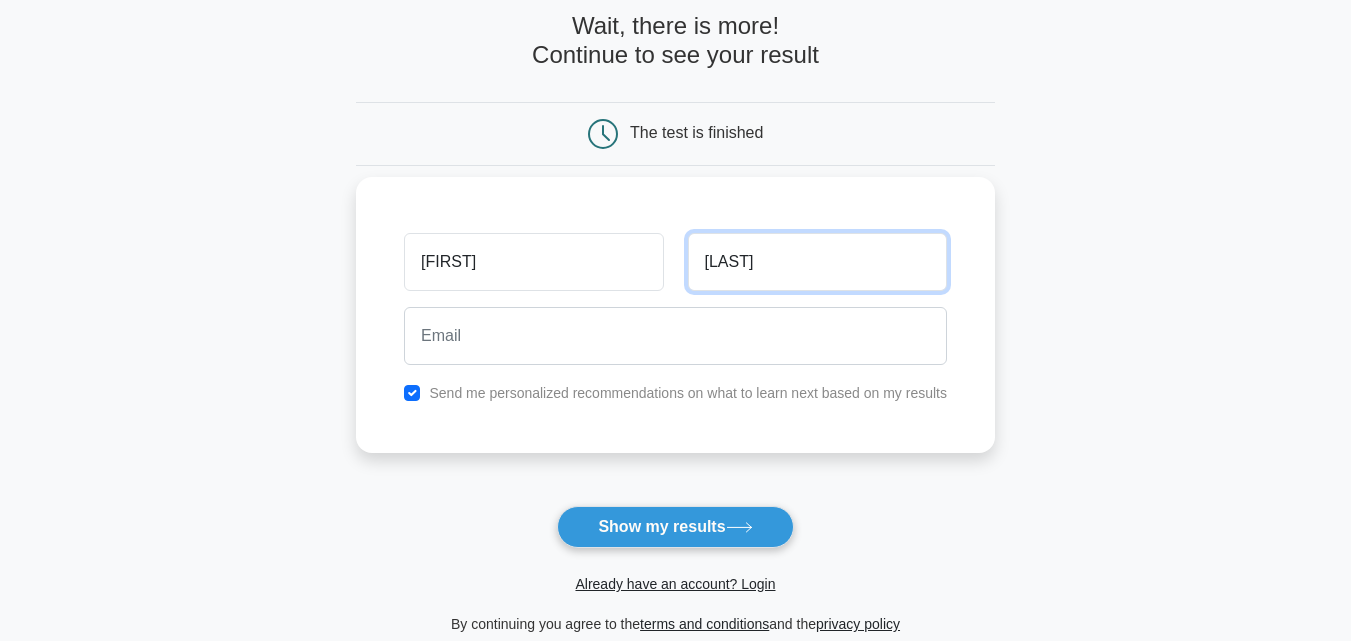 type on "rizk" 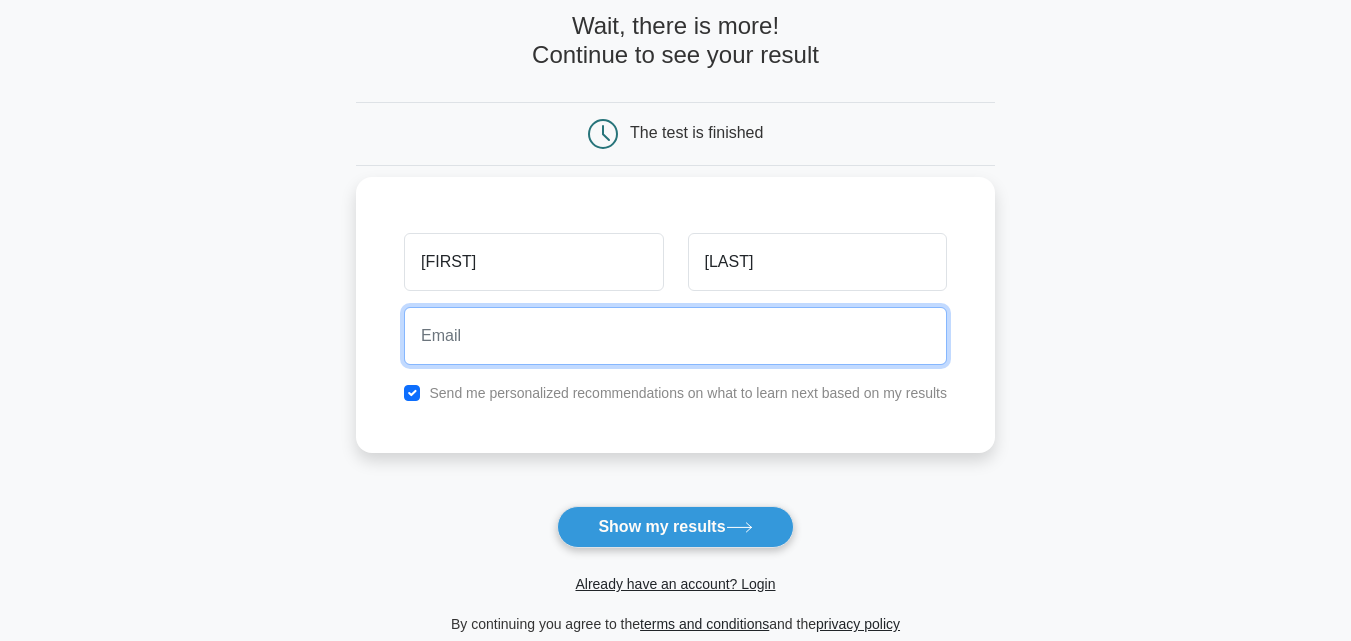 click at bounding box center (675, 336) 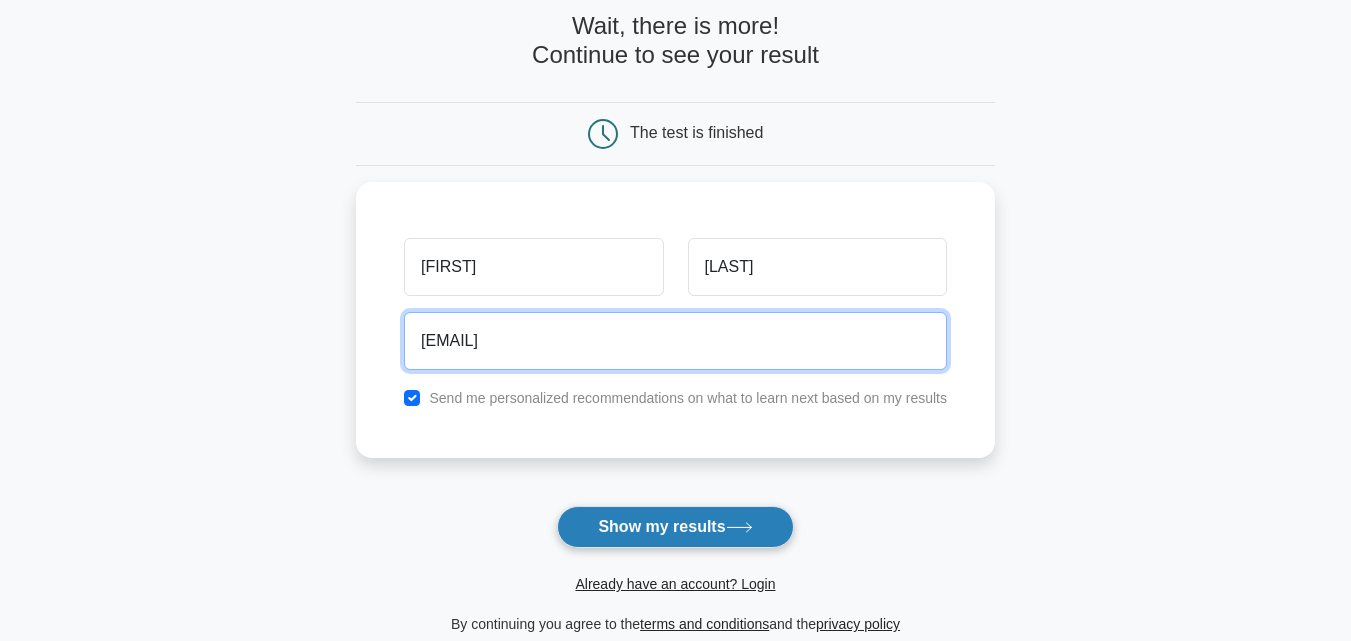 type on "[EMAIL]" 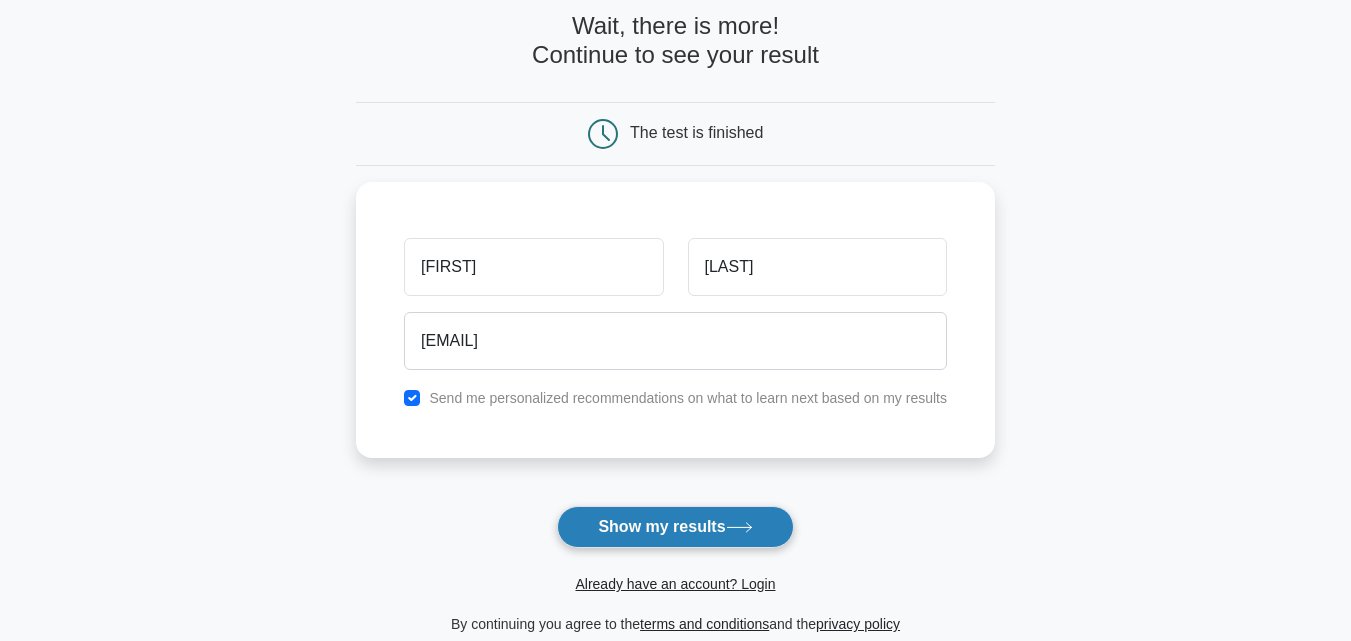 click on "Show my results" at bounding box center [675, 527] 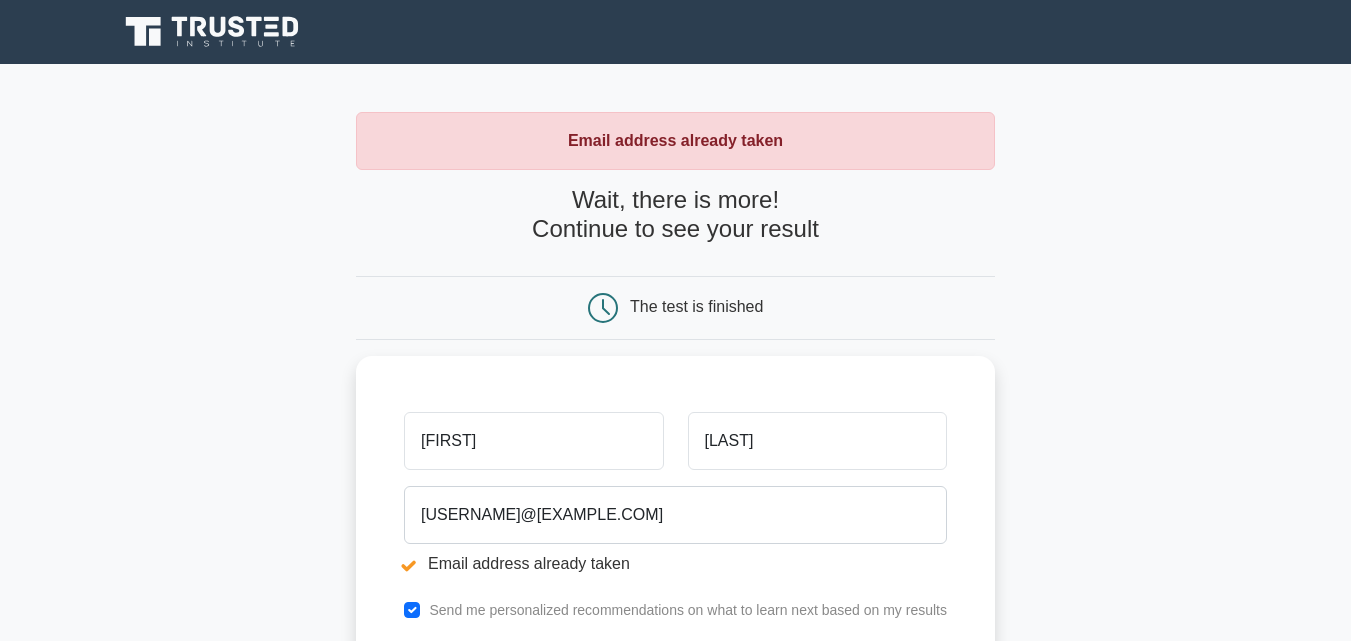 scroll, scrollTop: 0, scrollLeft: 0, axis: both 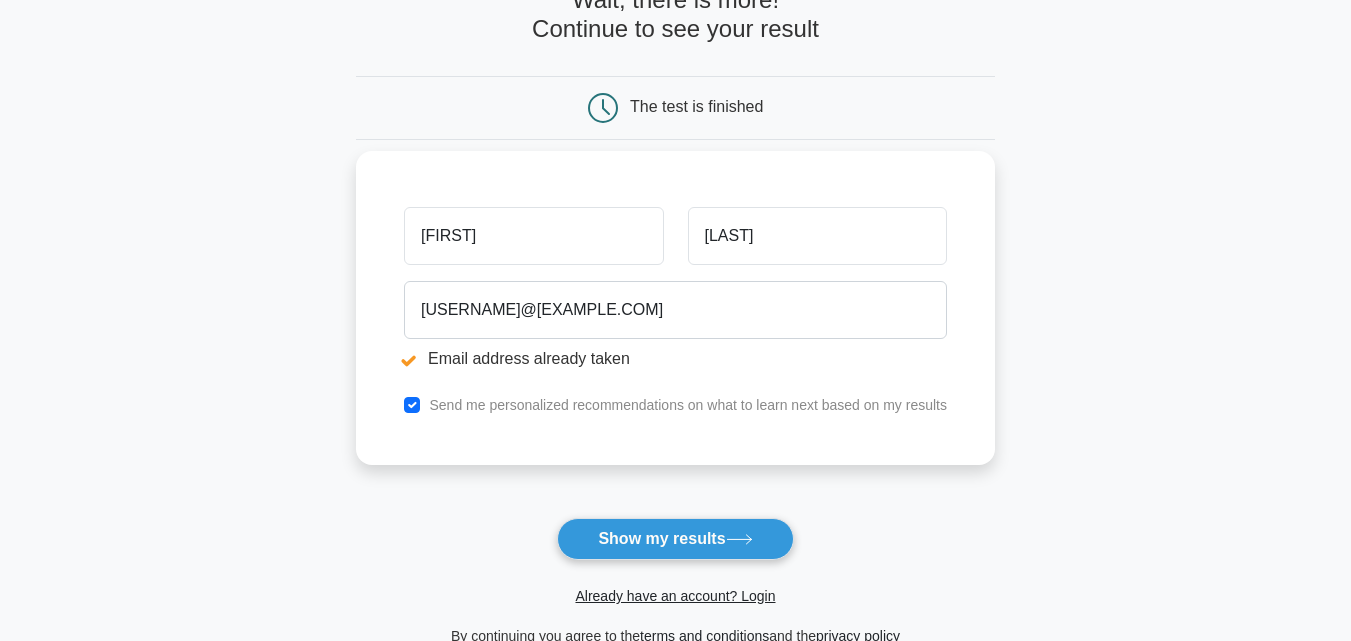 drag, startPoint x: 468, startPoint y: 241, endPoint x: 392, endPoint y: 244, distance: 76.05919 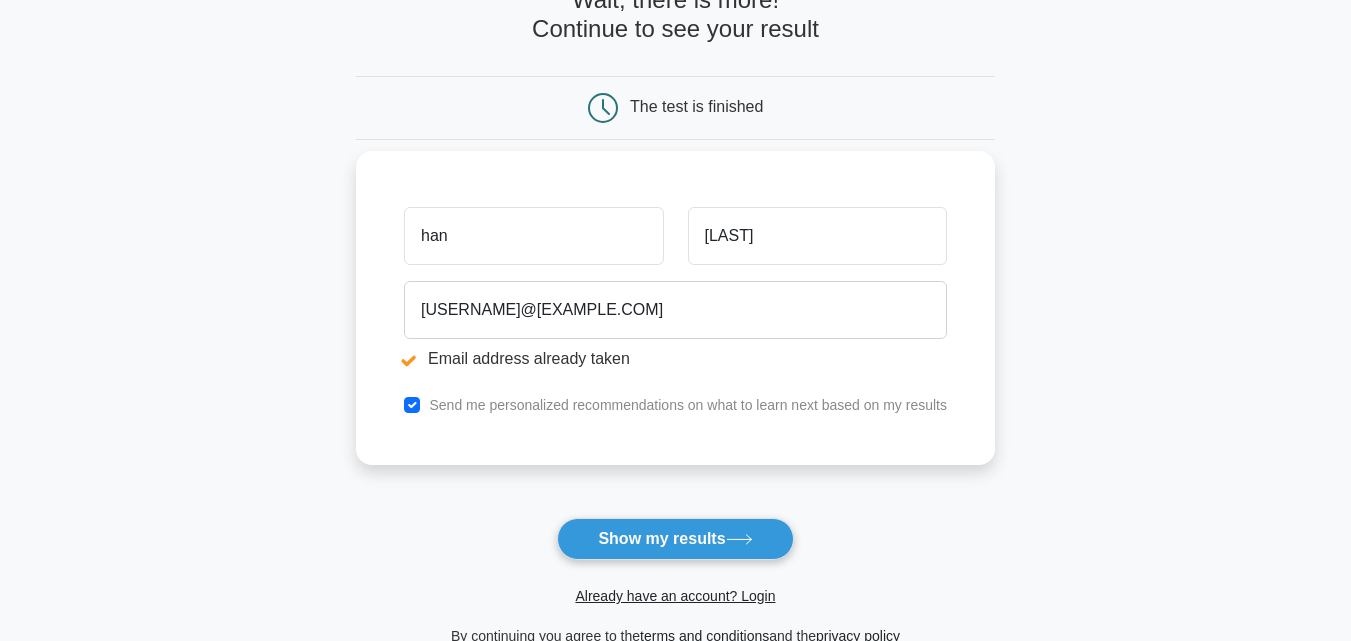 type on "hany" 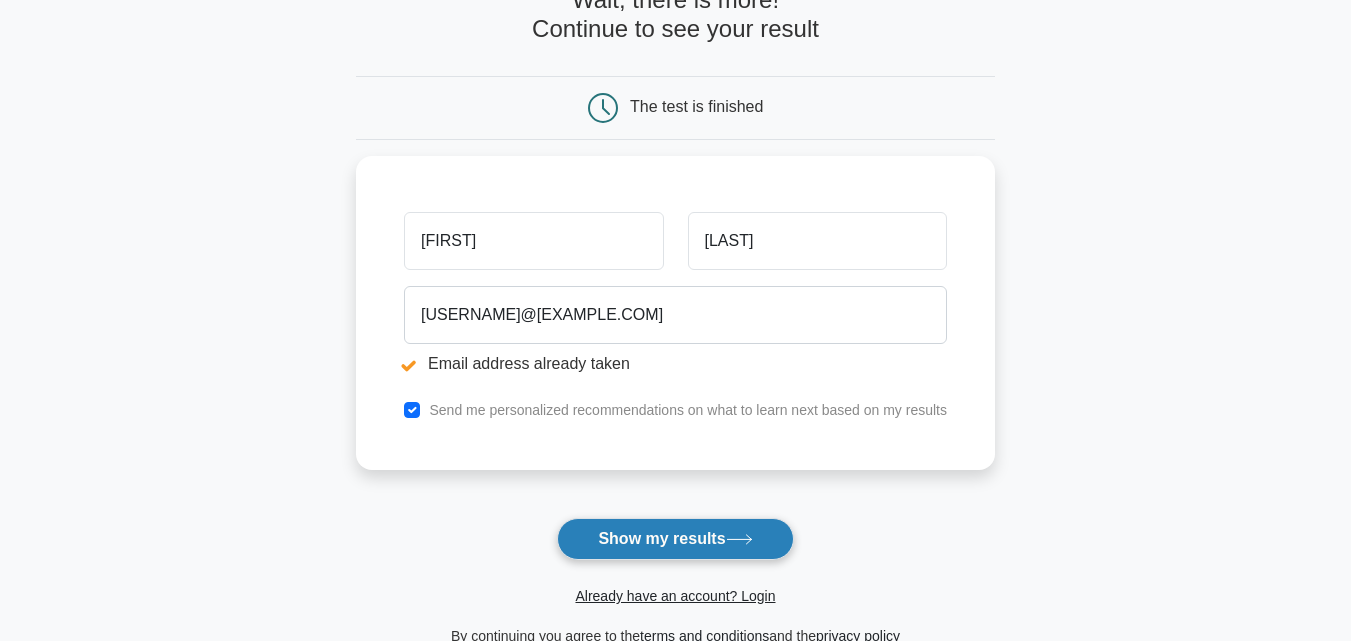 click on "Show my results" at bounding box center (675, 539) 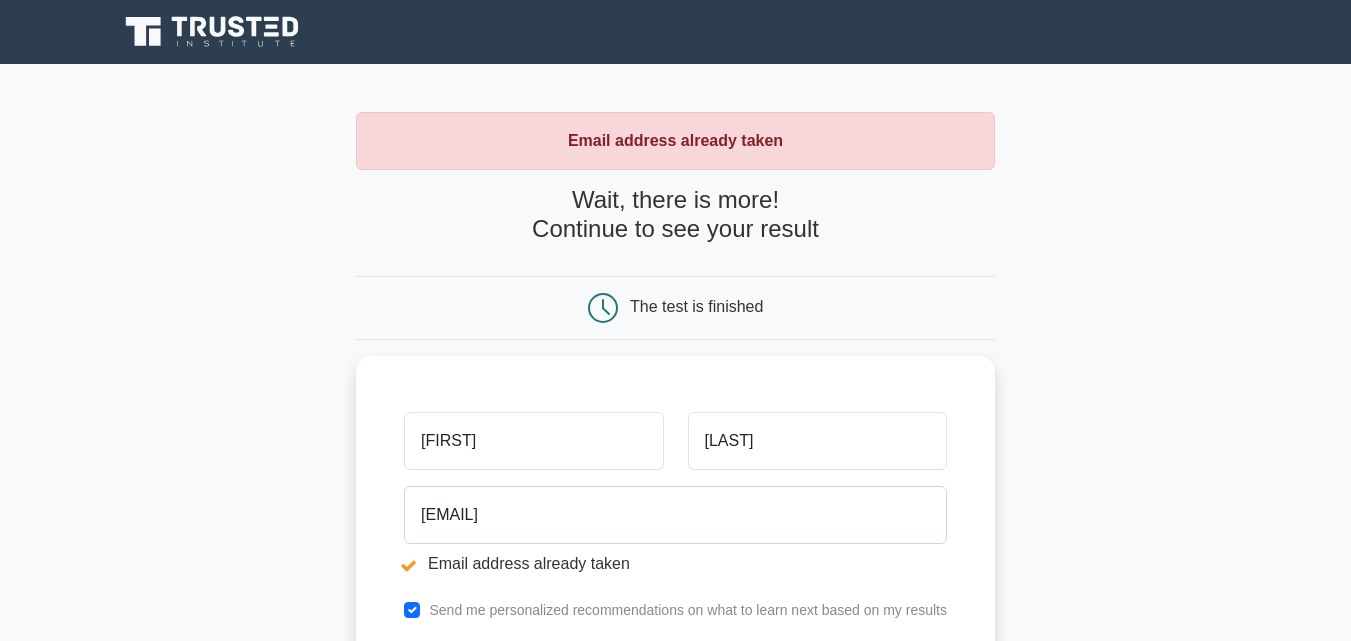 scroll, scrollTop: 0, scrollLeft: 0, axis: both 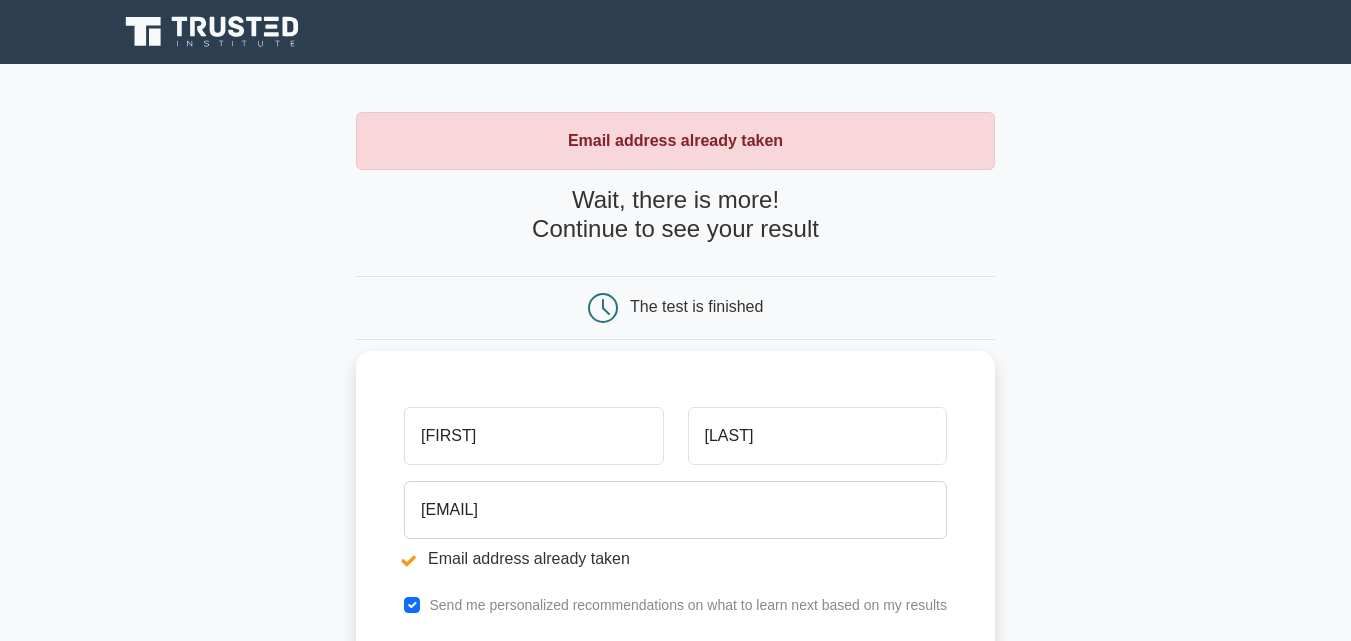 drag, startPoint x: 481, startPoint y: 442, endPoint x: 426, endPoint y: 442, distance: 55 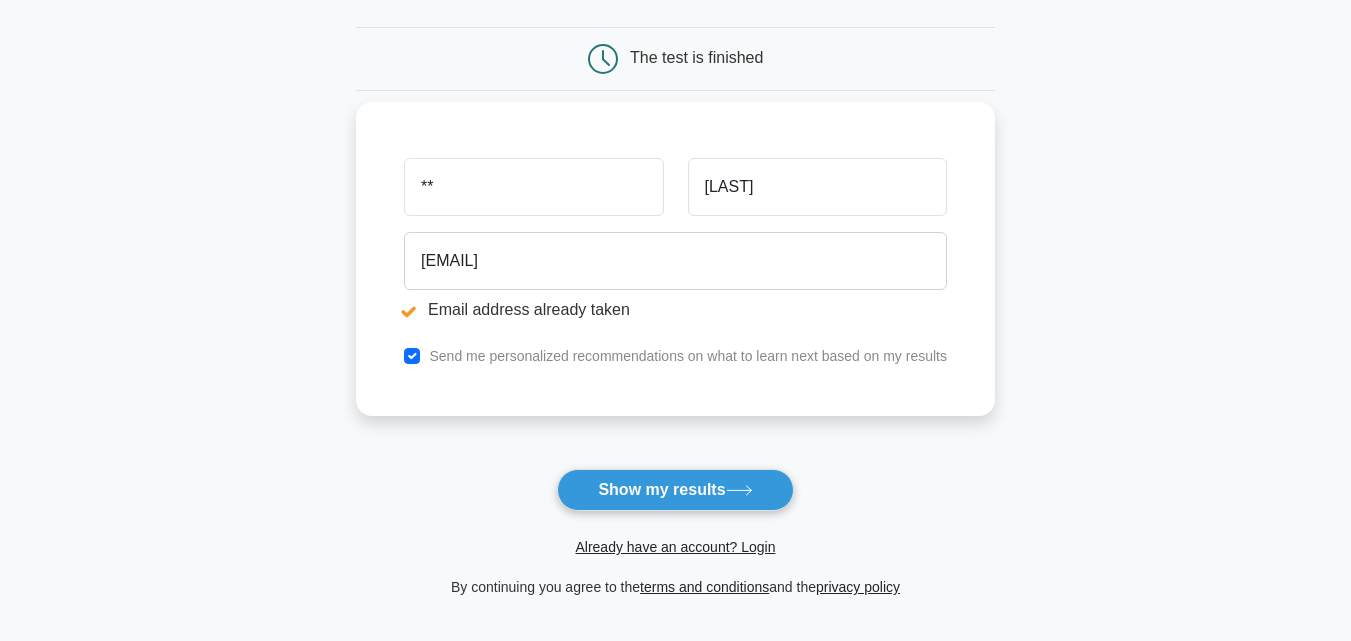 scroll, scrollTop: 300, scrollLeft: 0, axis: vertical 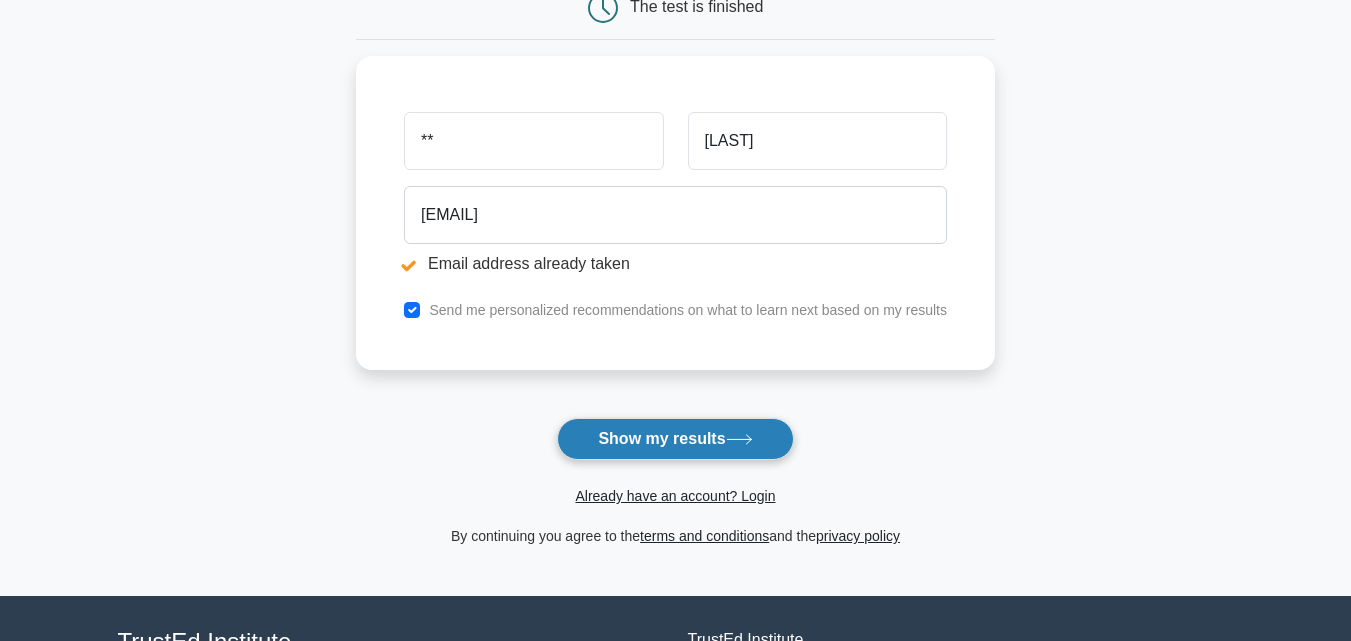 type on "**" 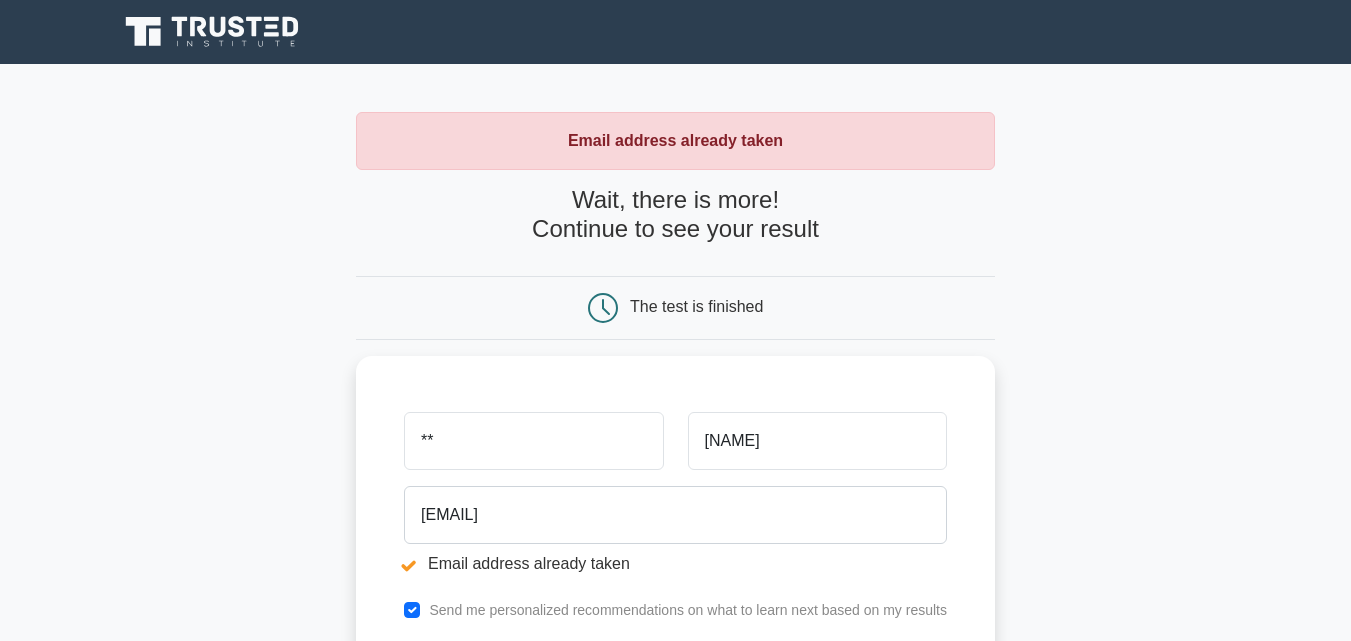 scroll, scrollTop: 0, scrollLeft: 0, axis: both 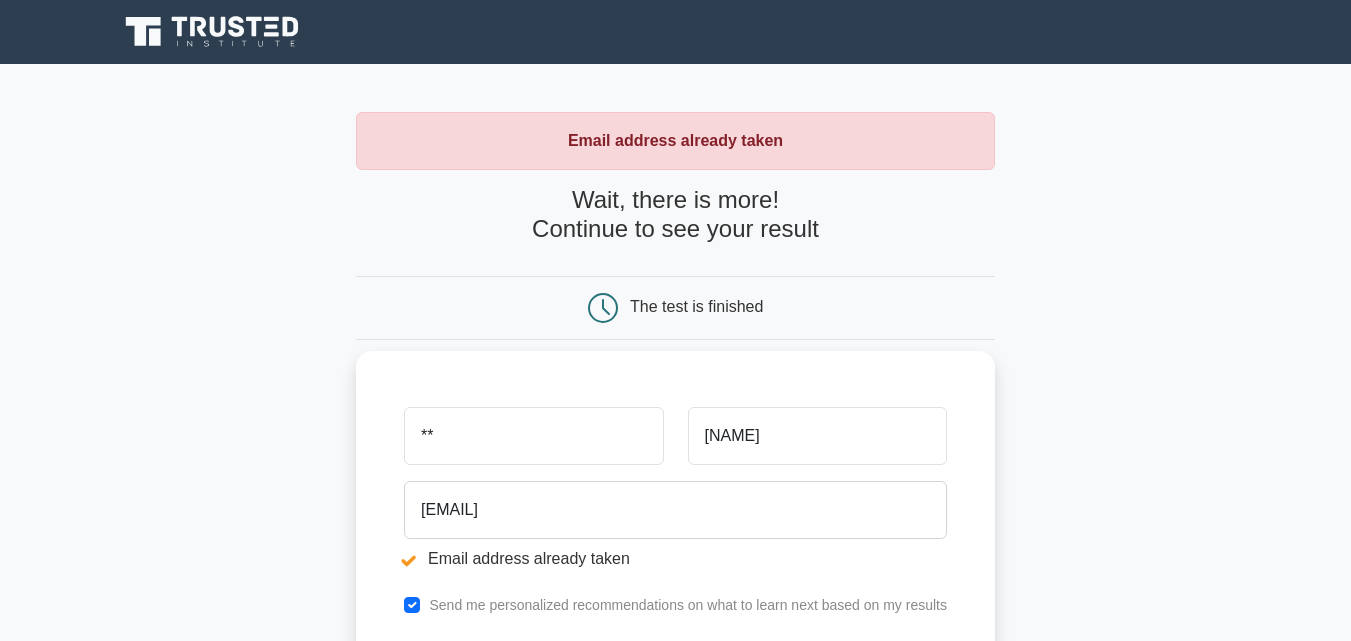 drag, startPoint x: 450, startPoint y: 438, endPoint x: 385, endPoint y: 438, distance: 65 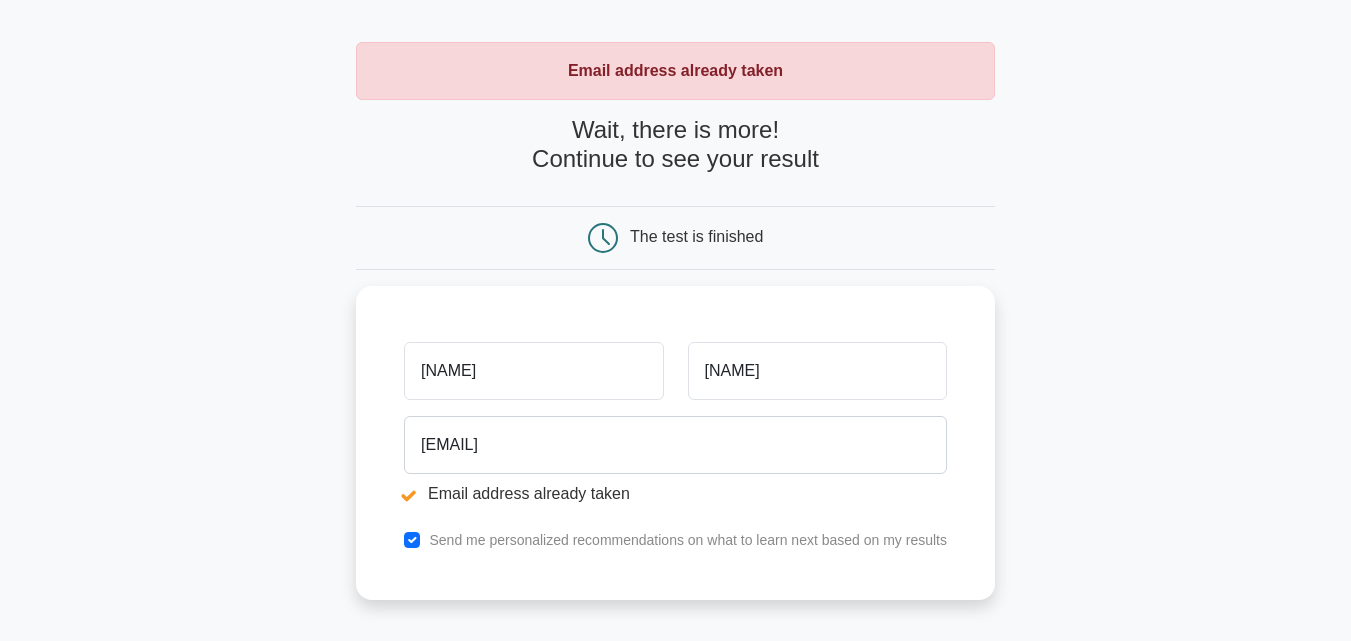 scroll, scrollTop: 200, scrollLeft: 0, axis: vertical 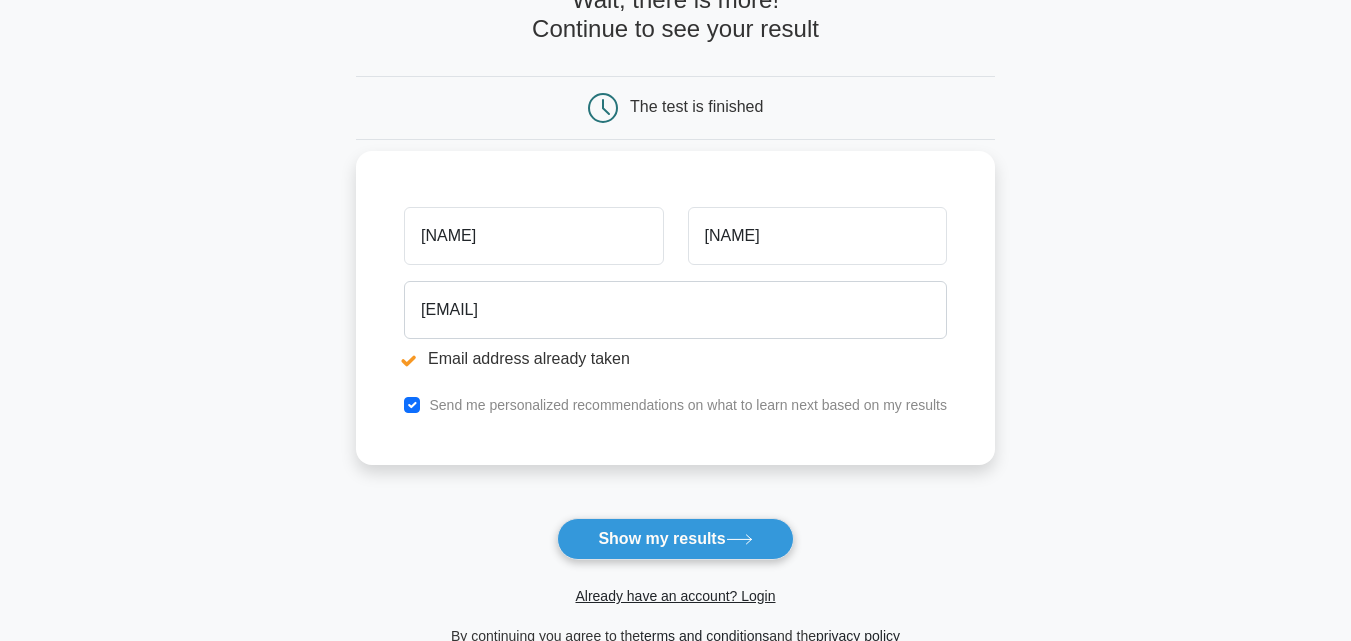 type on "[NAME]" 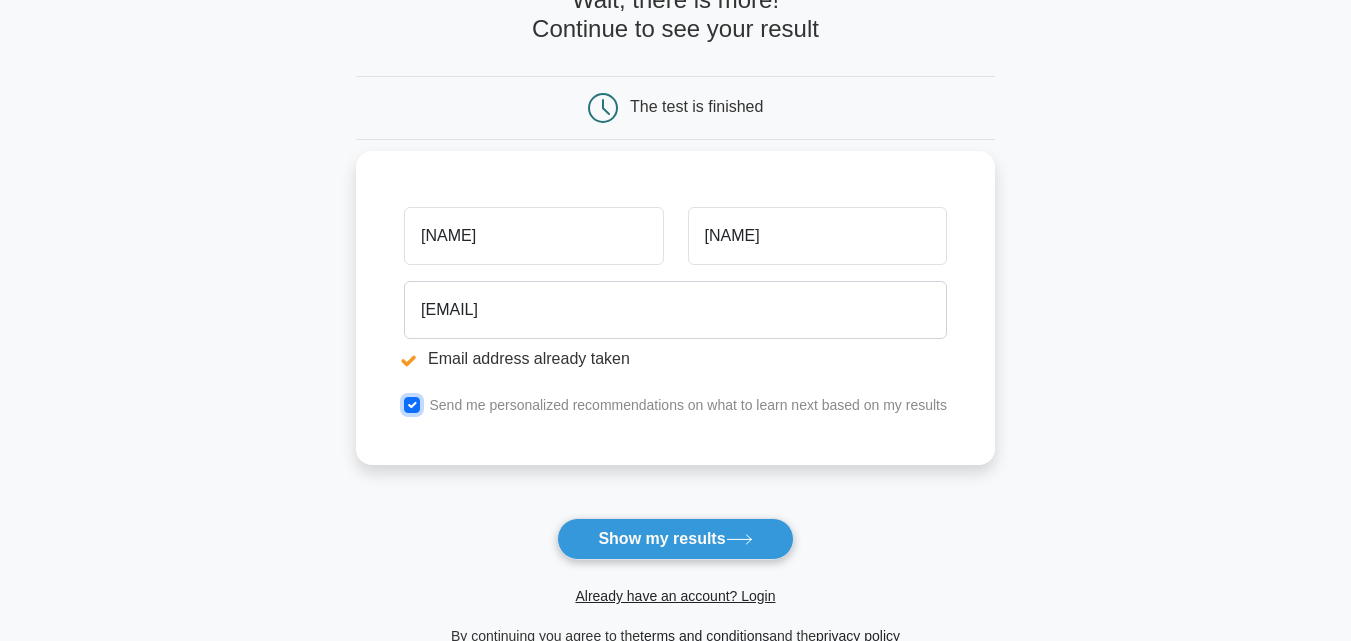 click at bounding box center [412, 405] 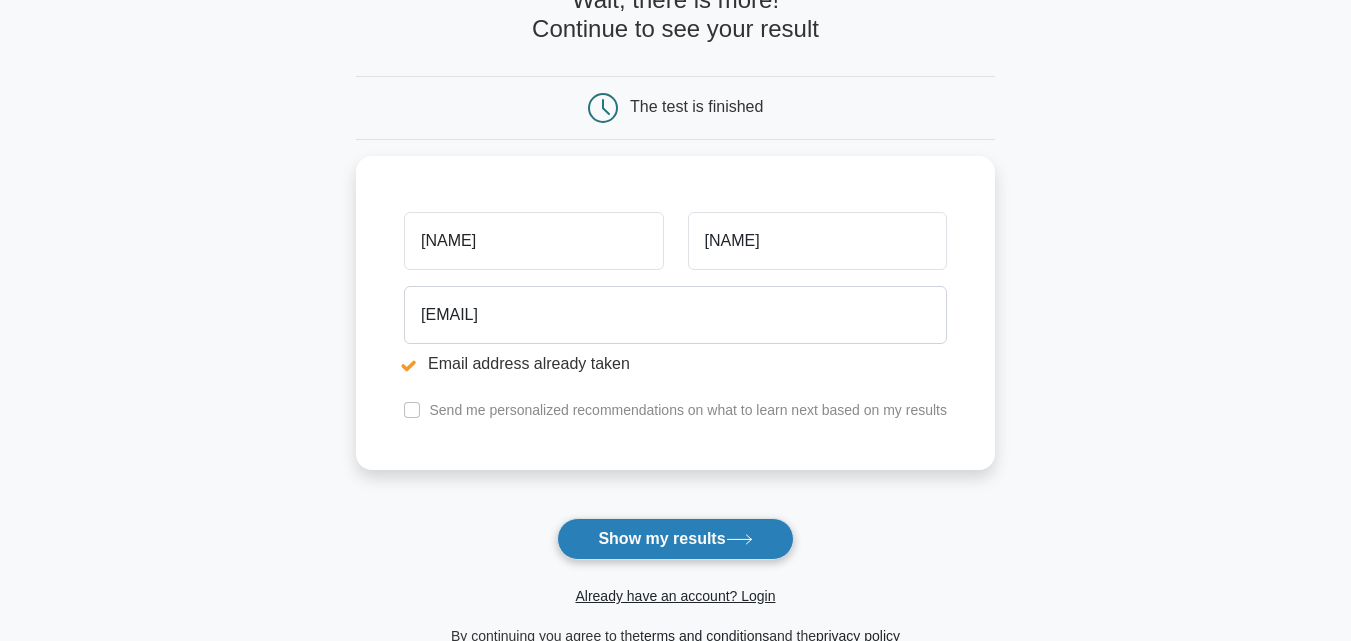 click on "Show my results" at bounding box center (675, 539) 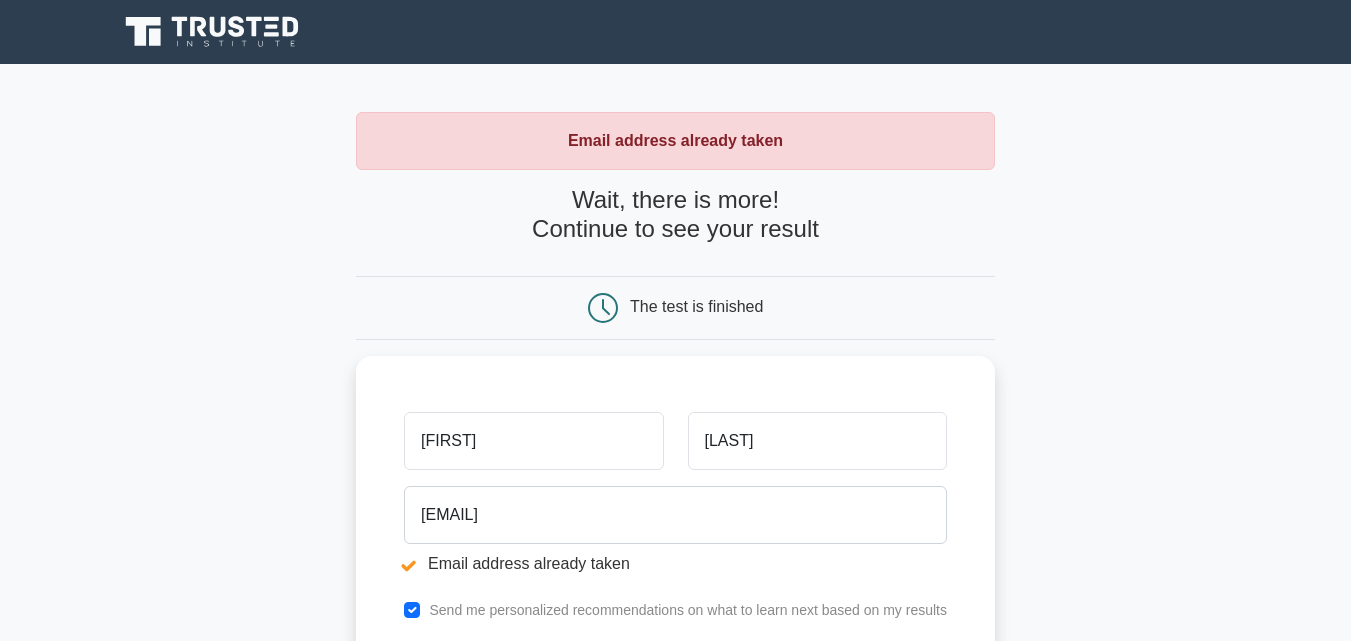 scroll, scrollTop: 0, scrollLeft: 0, axis: both 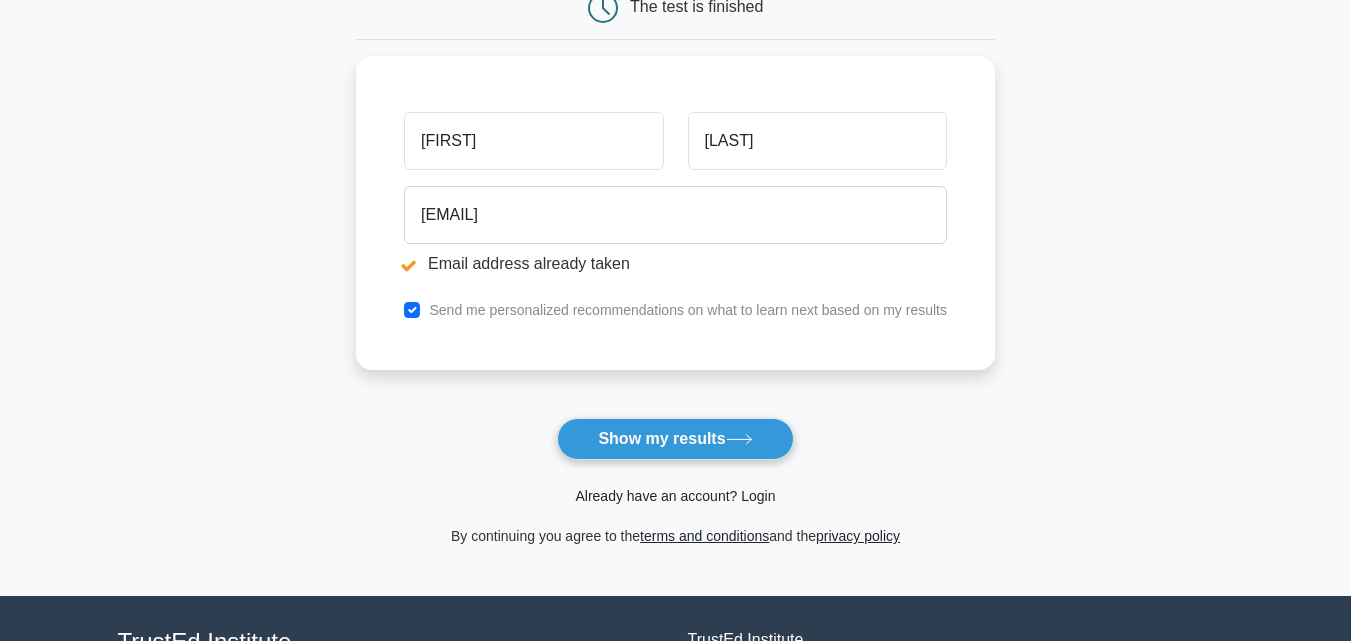 click on "Already have an account? Login" at bounding box center (675, 496) 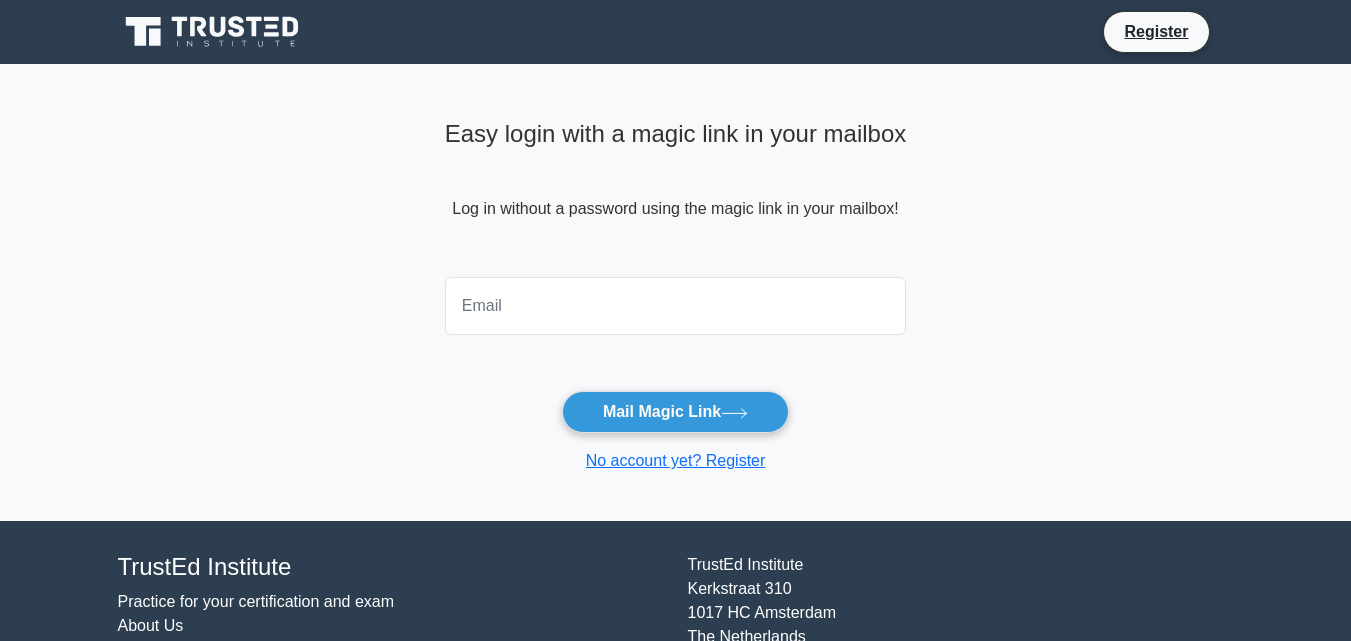 scroll, scrollTop: 0, scrollLeft: 0, axis: both 